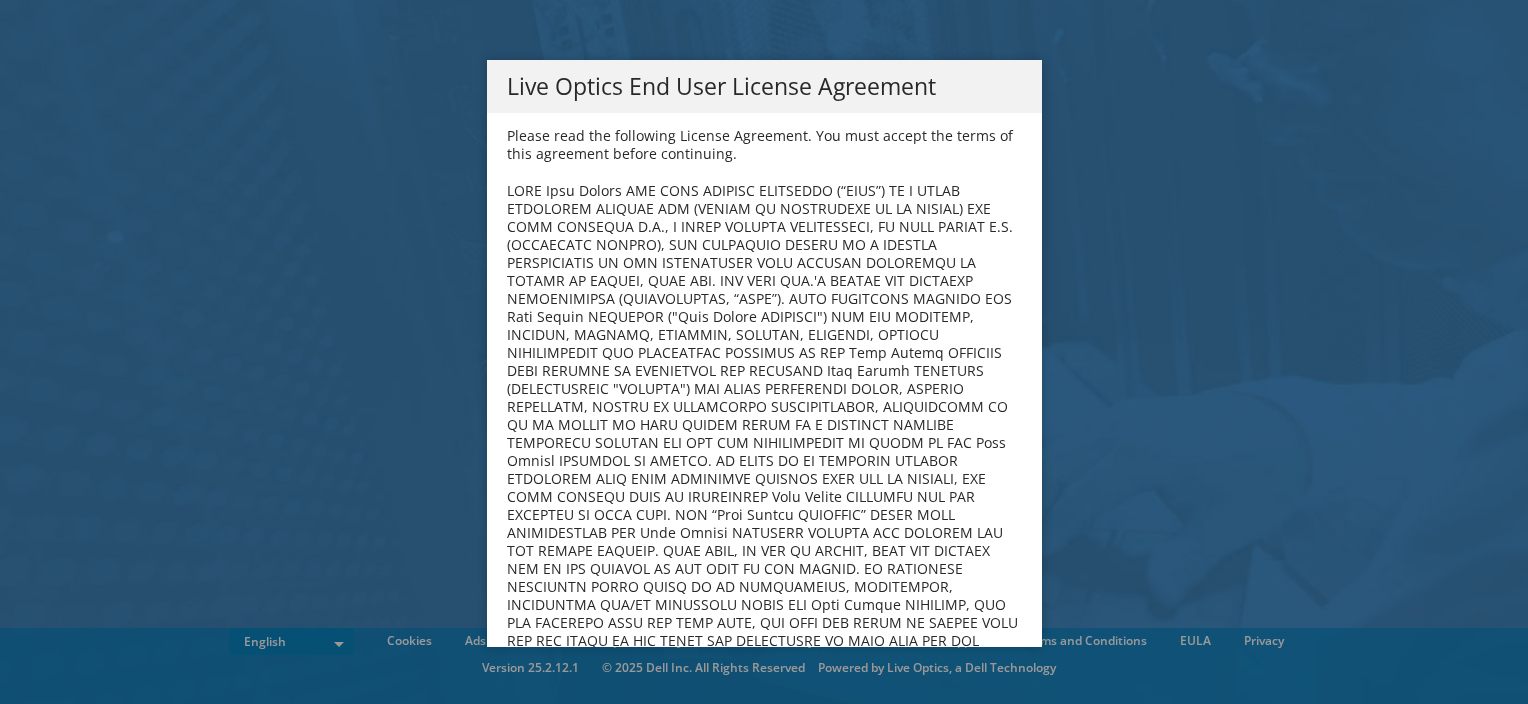 scroll, scrollTop: 0, scrollLeft: 0, axis: both 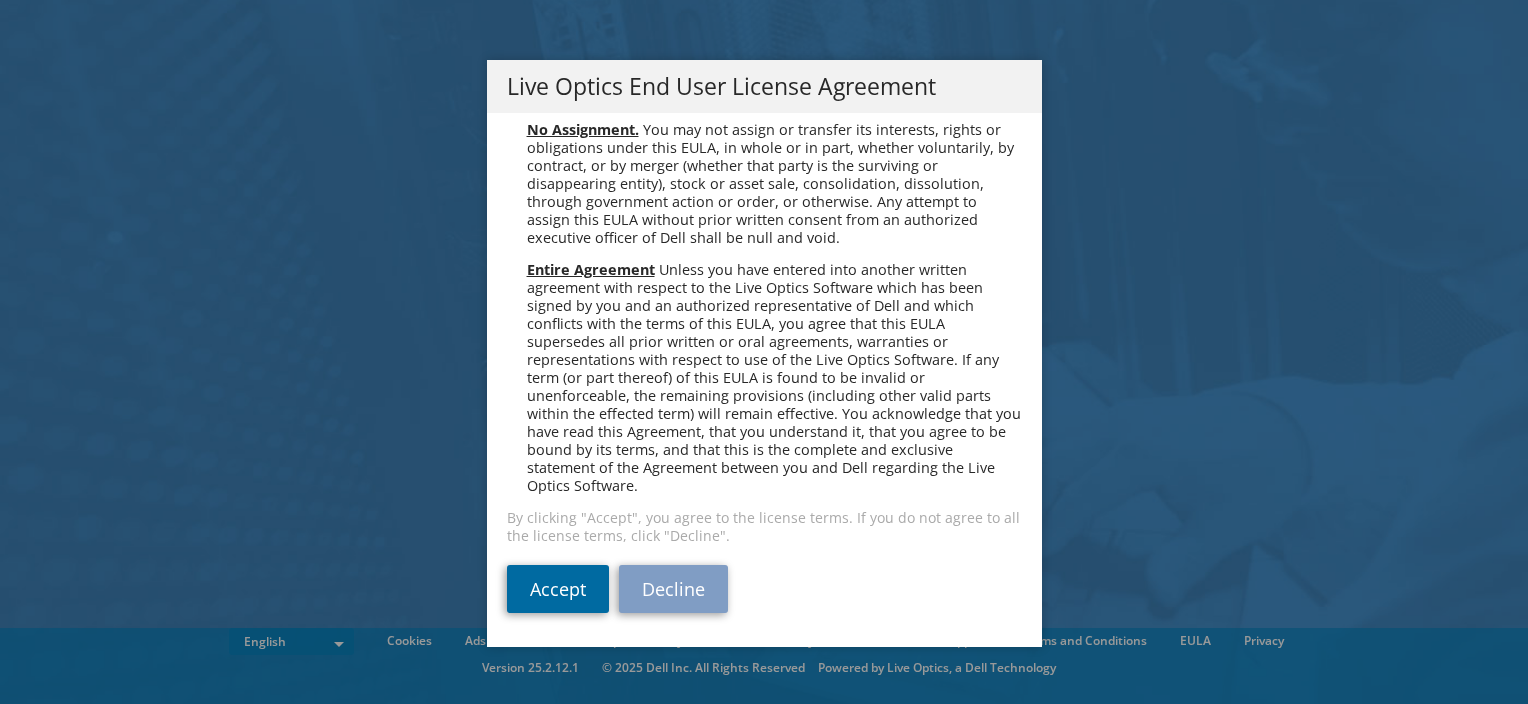click on "Accept" at bounding box center (558, 589) 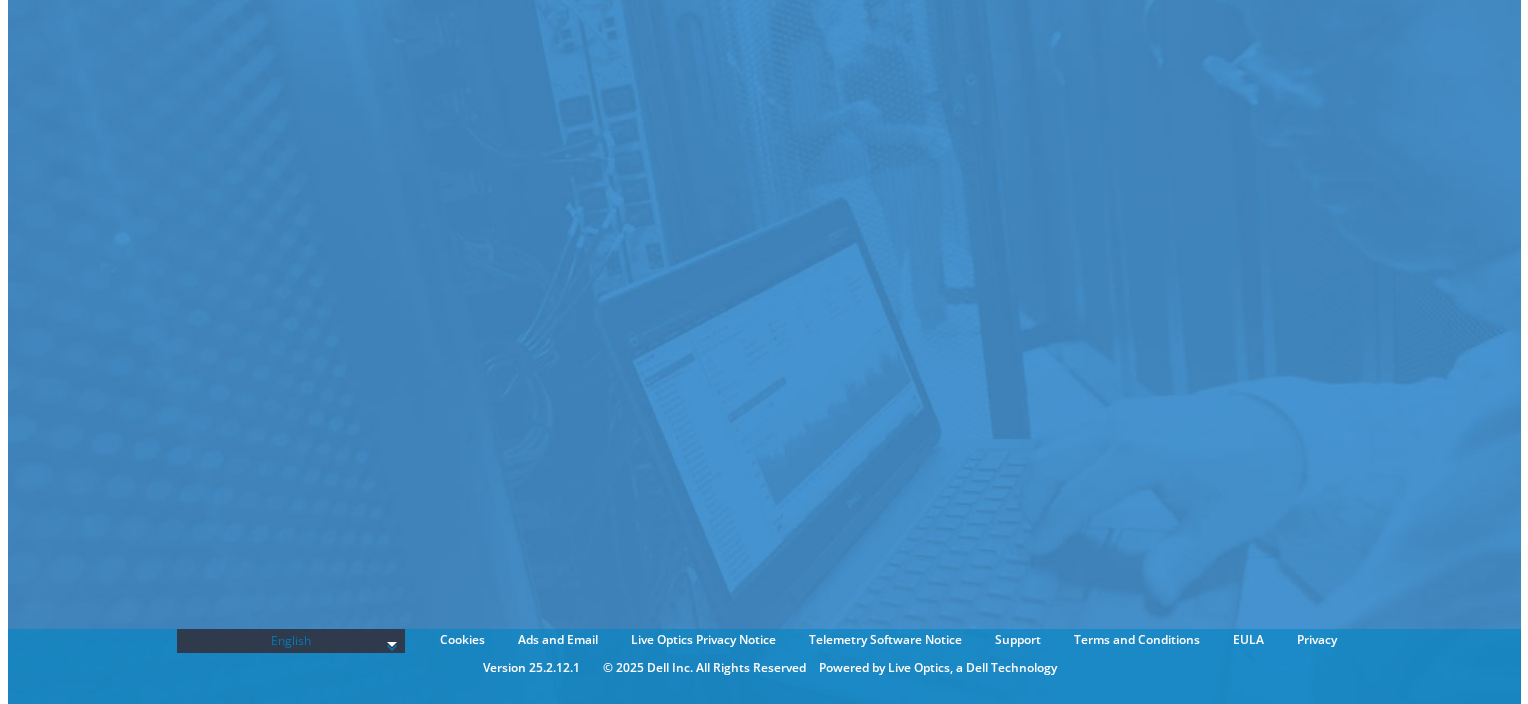 scroll, scrollTop: 0, scrollLeft: 0, axis: both 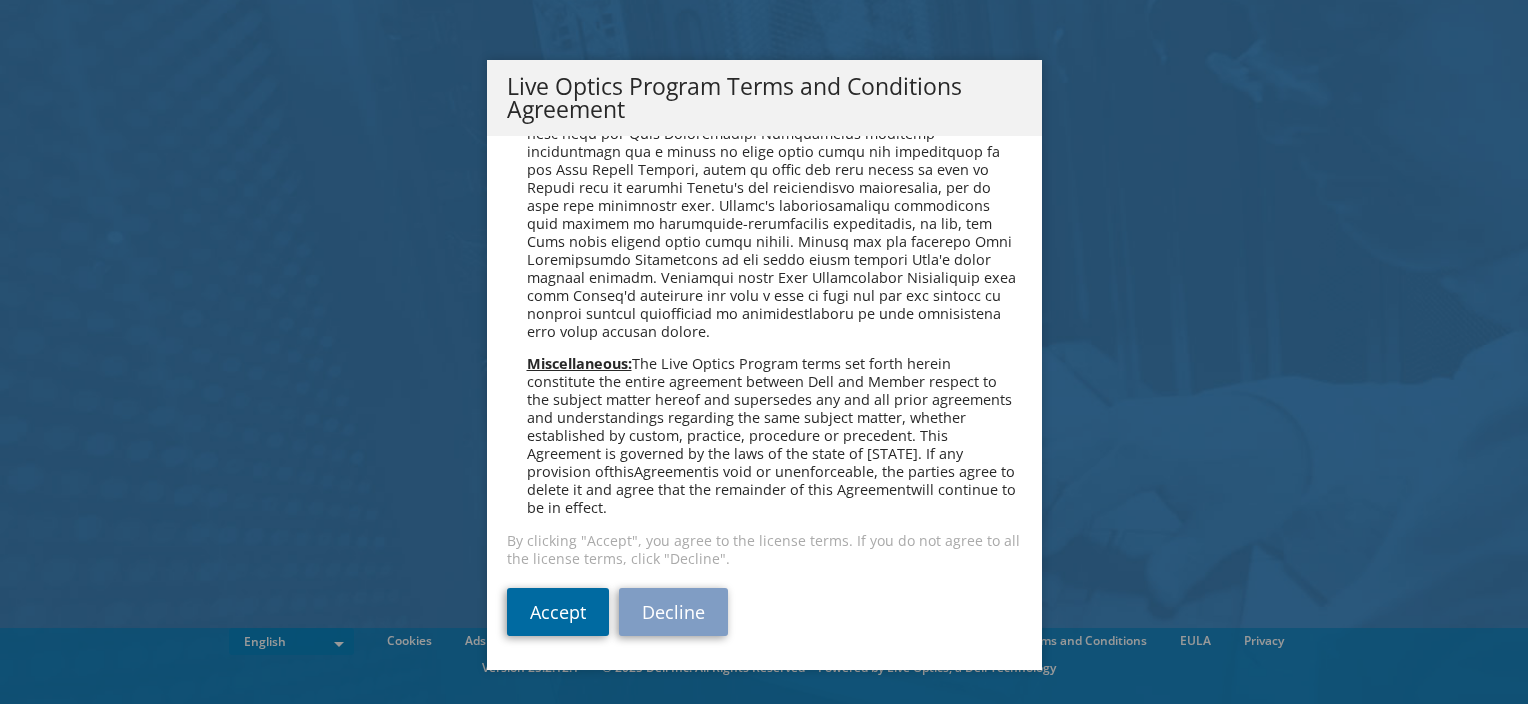 click on "Accept" at bounding box center [558, 612] 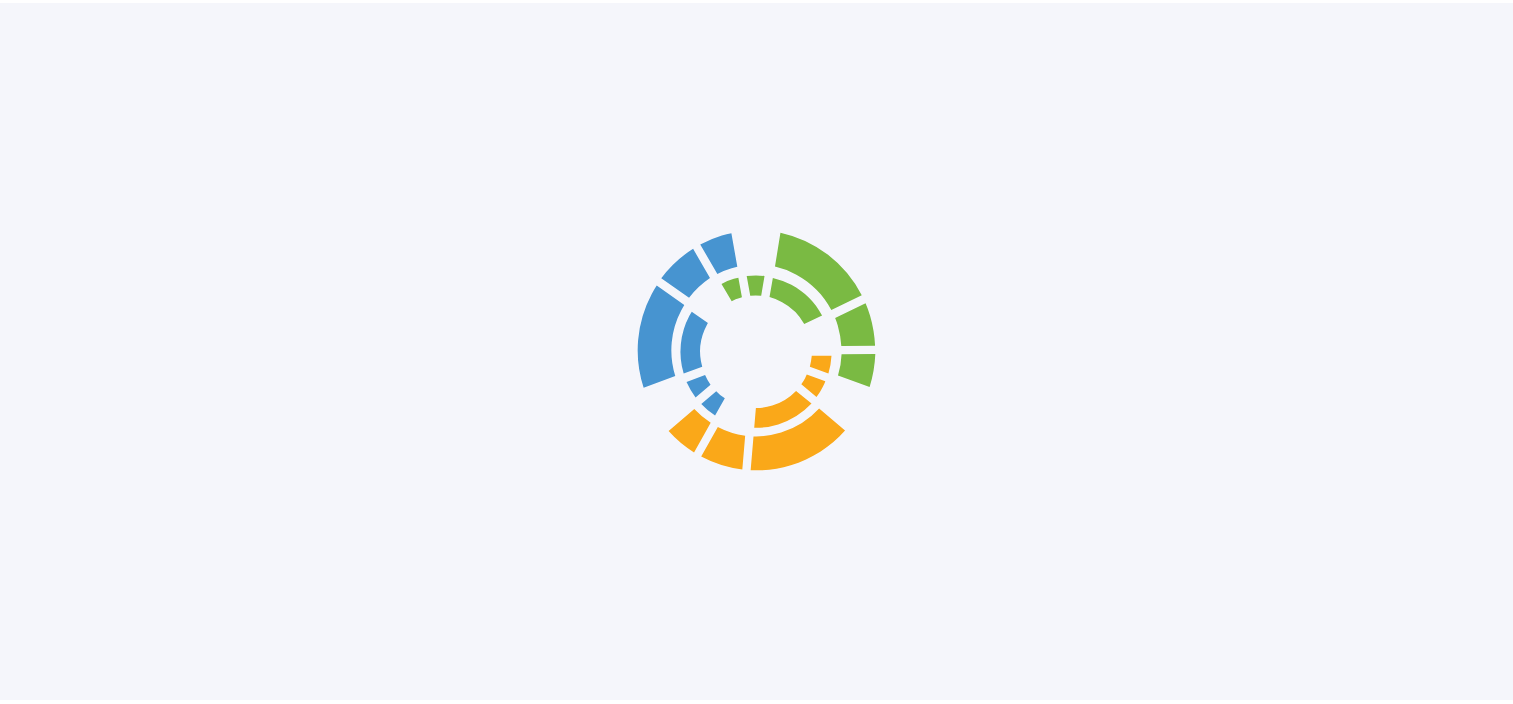 scroll, scrollTop: 0, scrollLeft: 0, axis: both 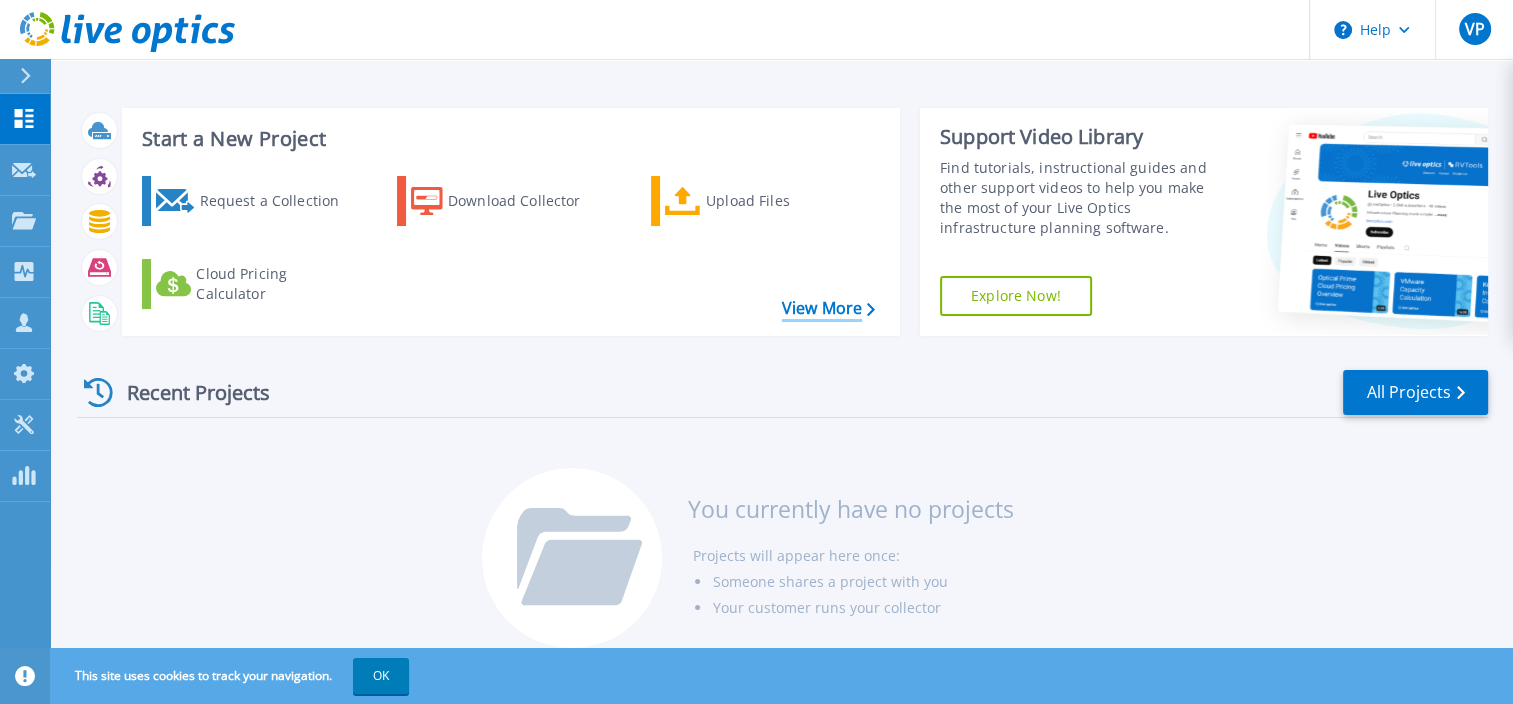 click on "View More" at bounding box center (828, 308) 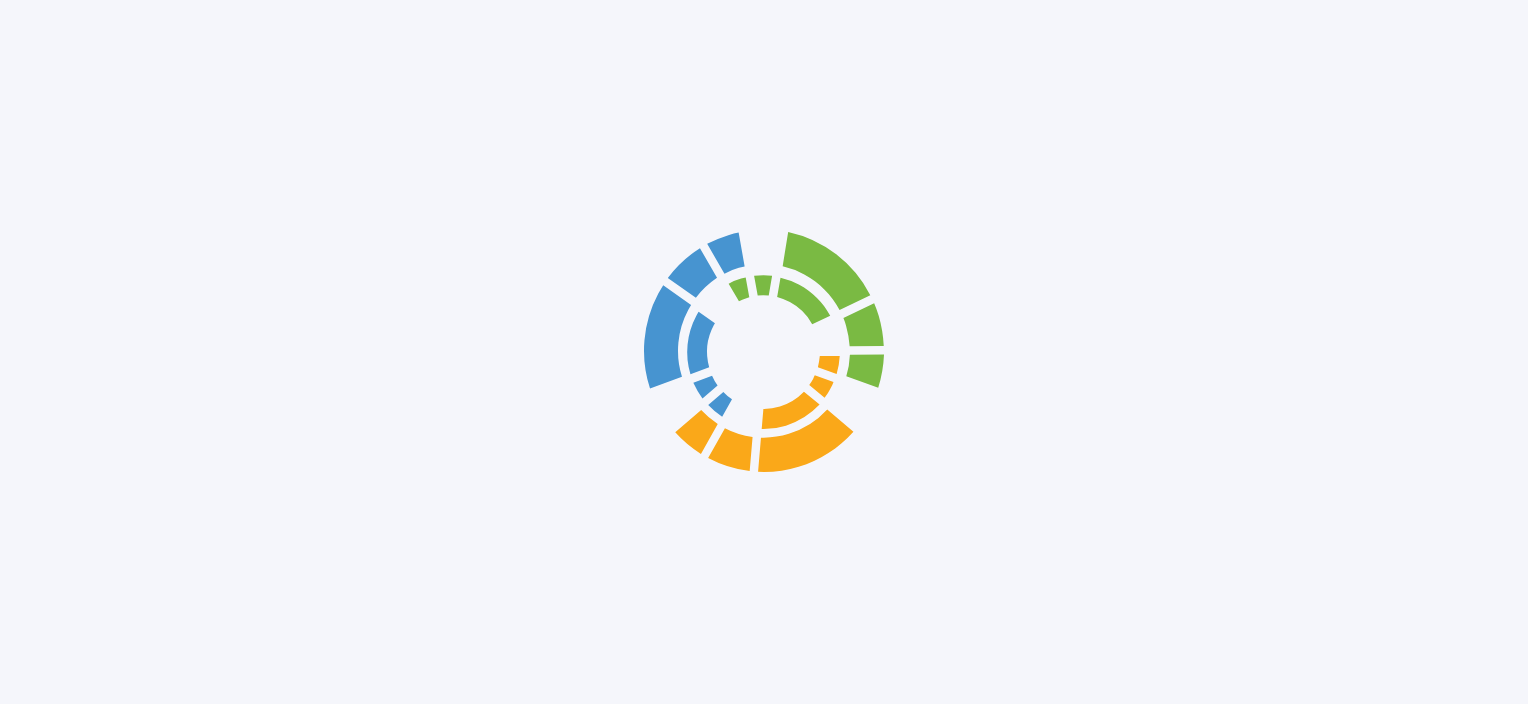 scroll, scrollTop: 0, scrollLeft: 0, axis: both 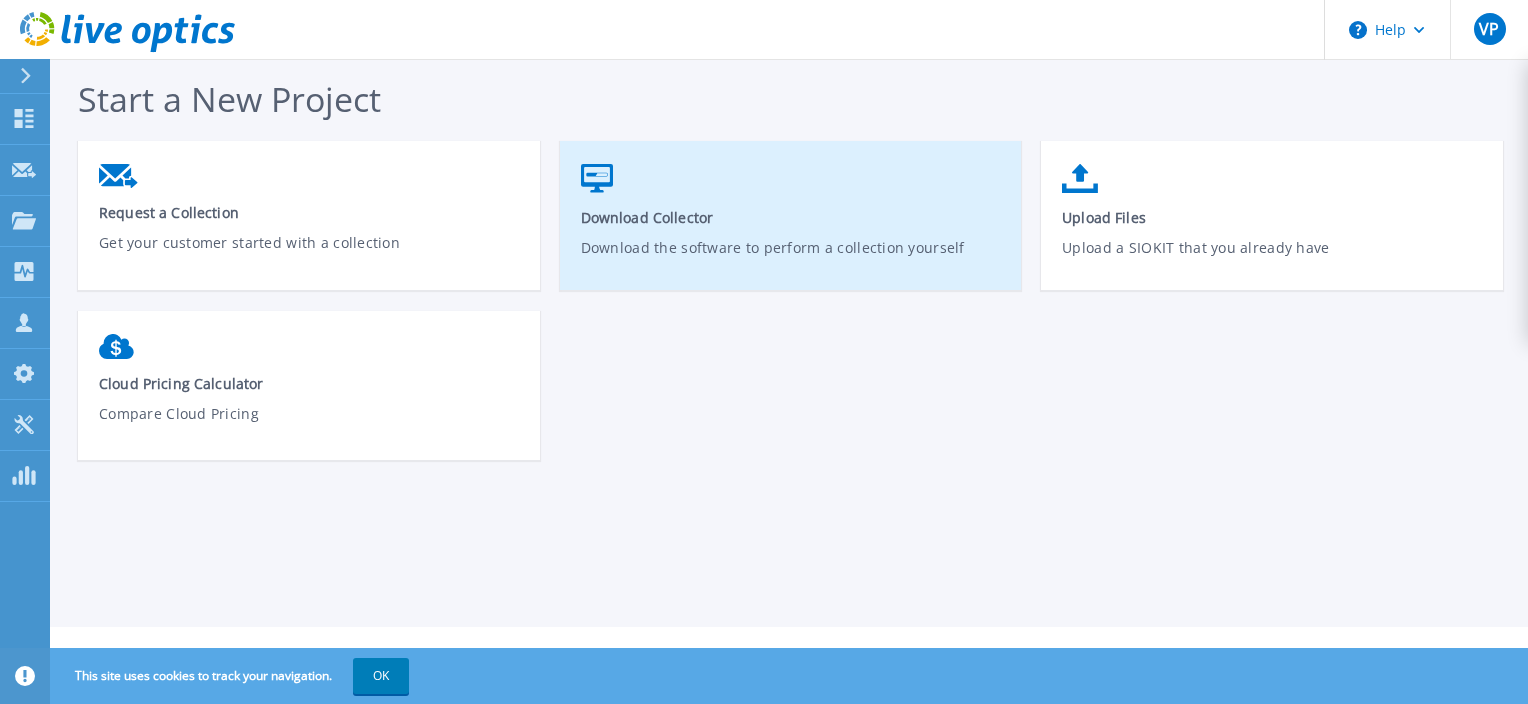 click on "Download Collector" at bounding box center (791, 217) 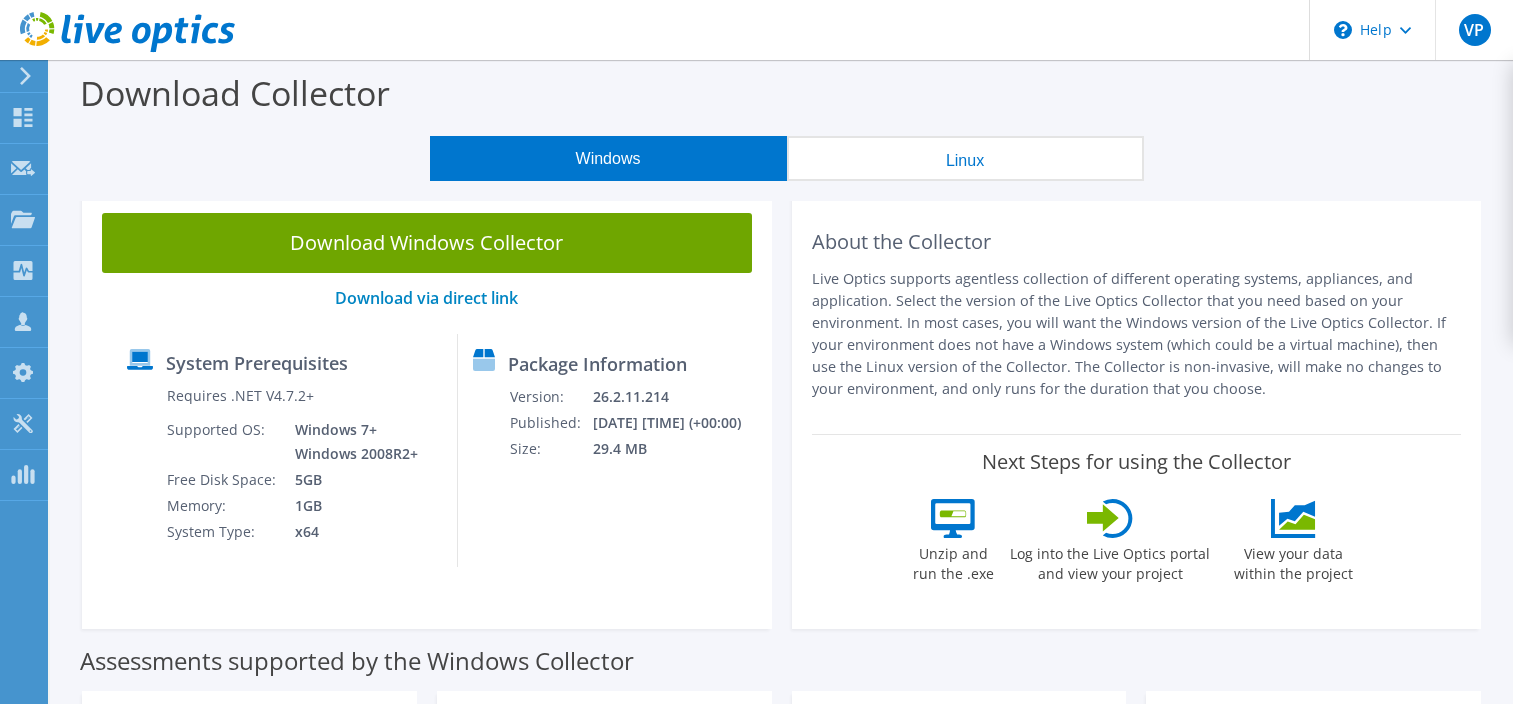 scroll, scrollTop: 0, scrollLeft: 0, axis: both 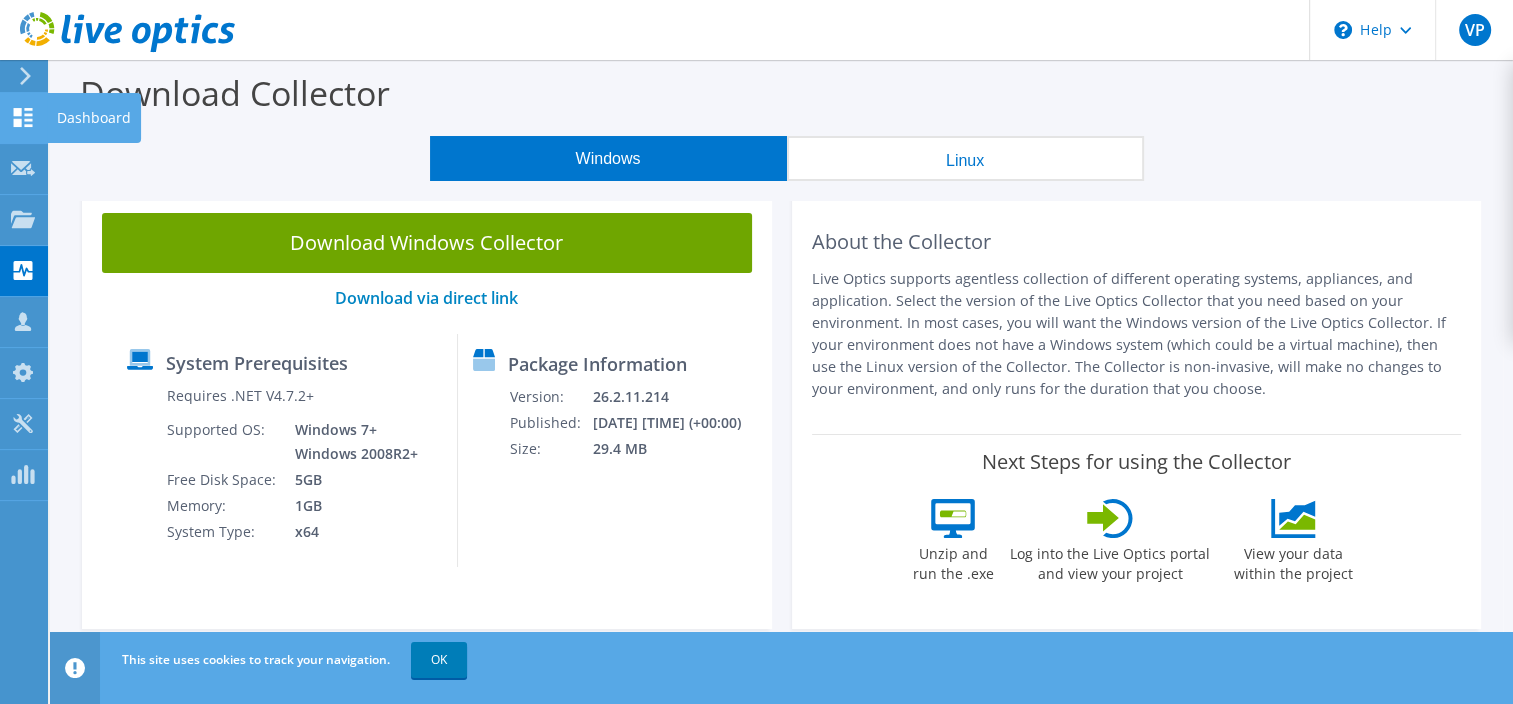 click at bounding box center [23, 120] 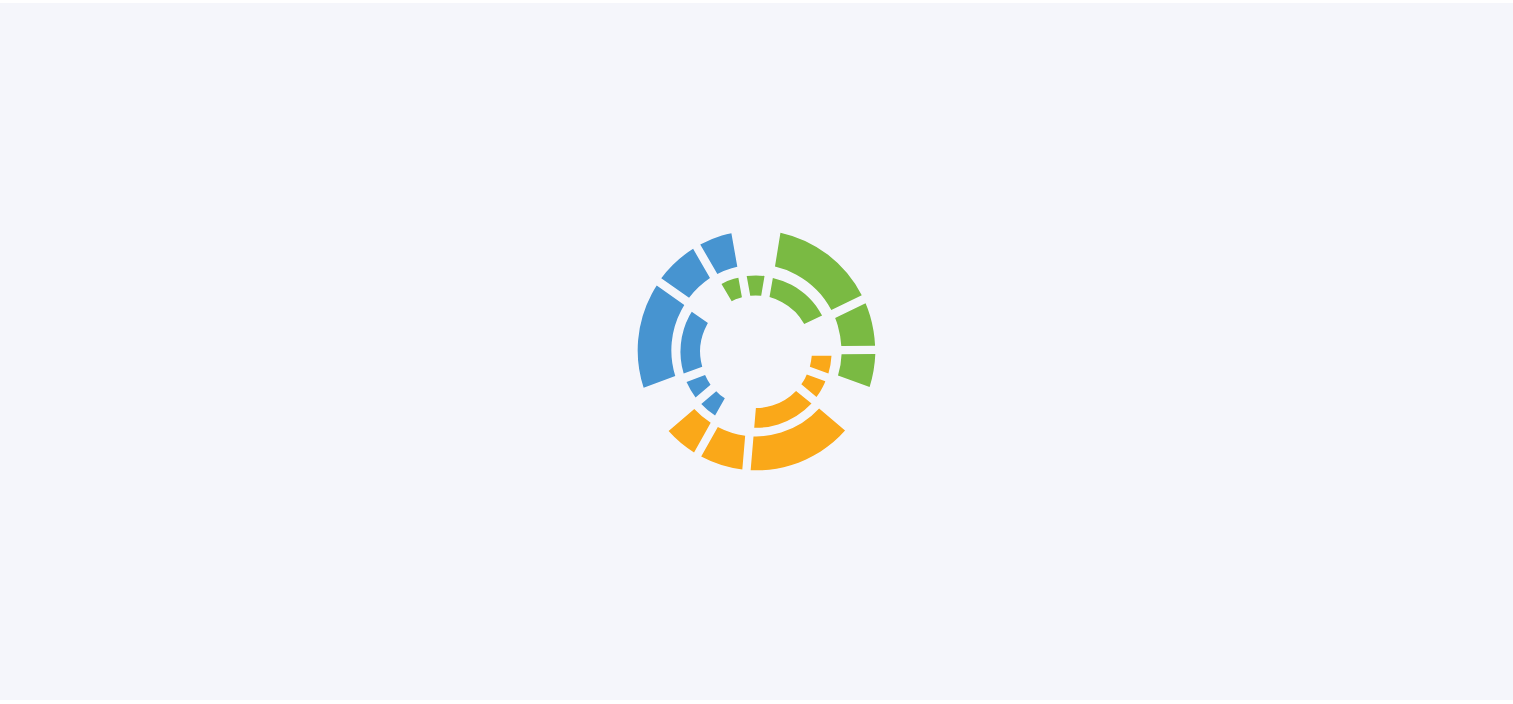 scroll, scrollTop: 0, scrollLeft: 0, axis: both 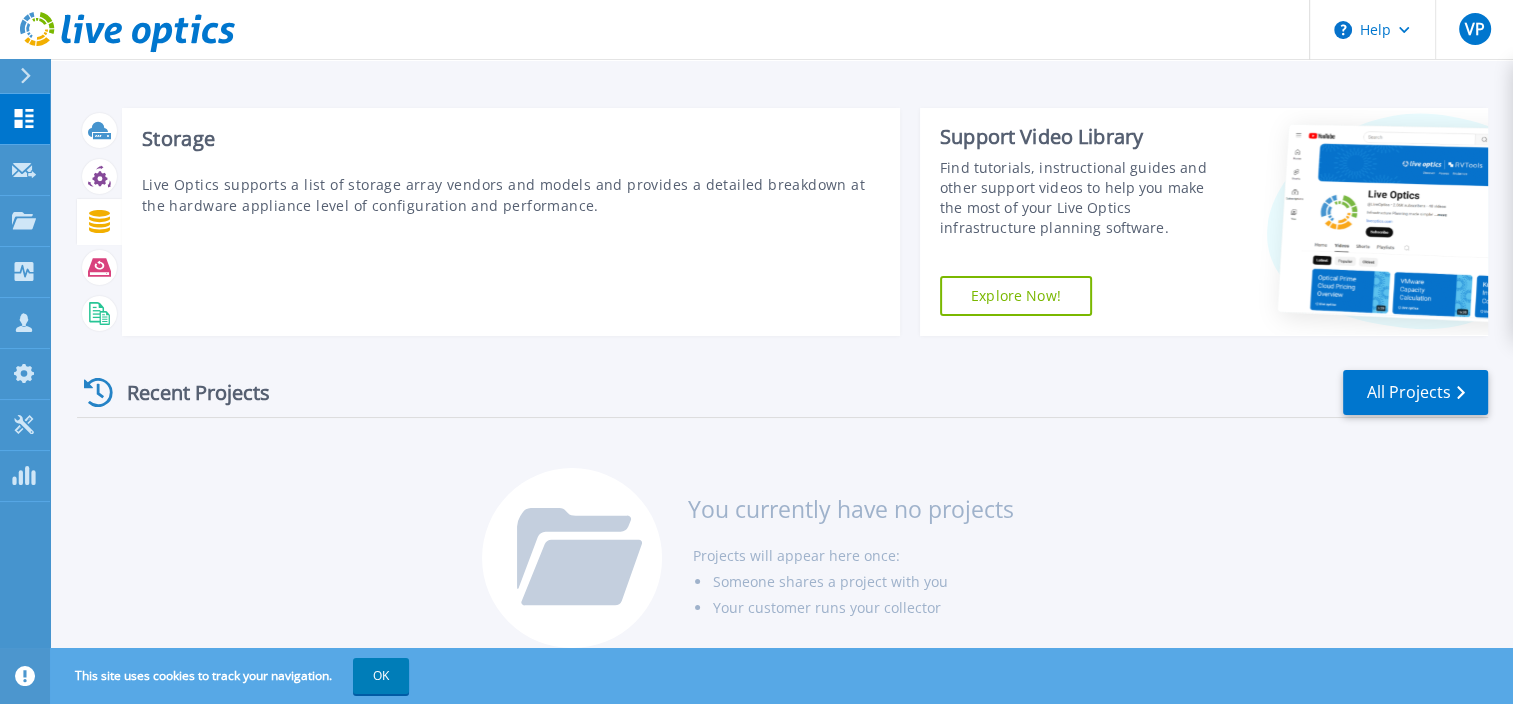click 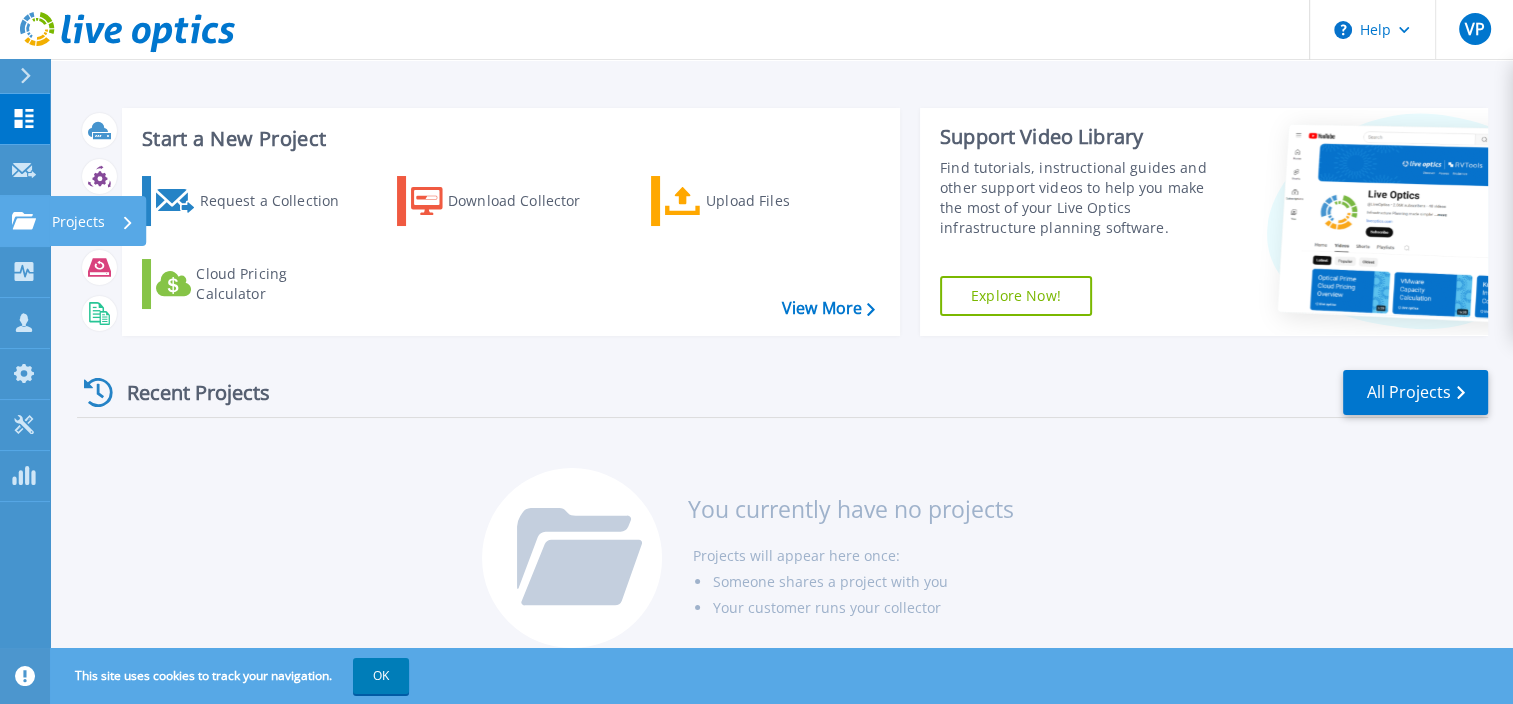 click on "Projects" at bounding box center [78, 222] 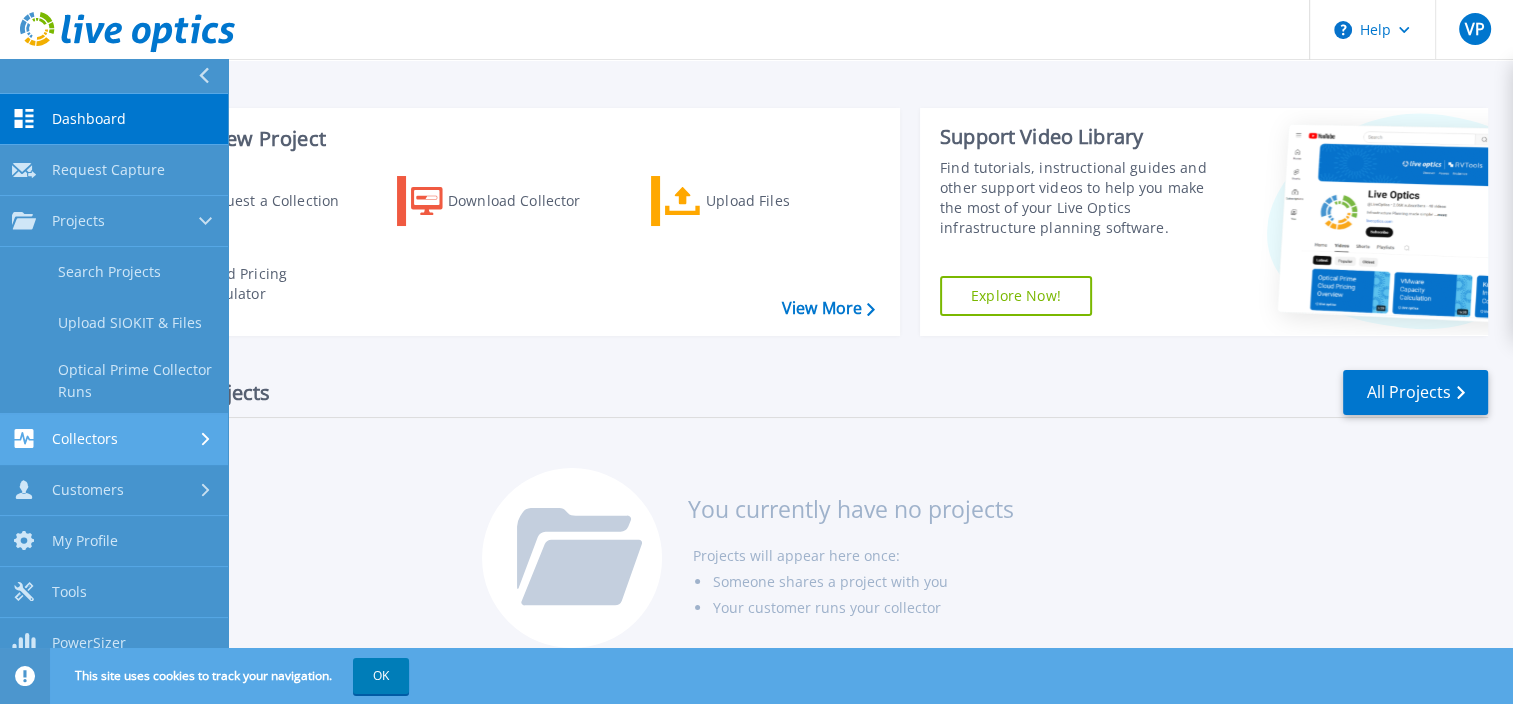 click on "Collectors" at bounding box center (114, 438) 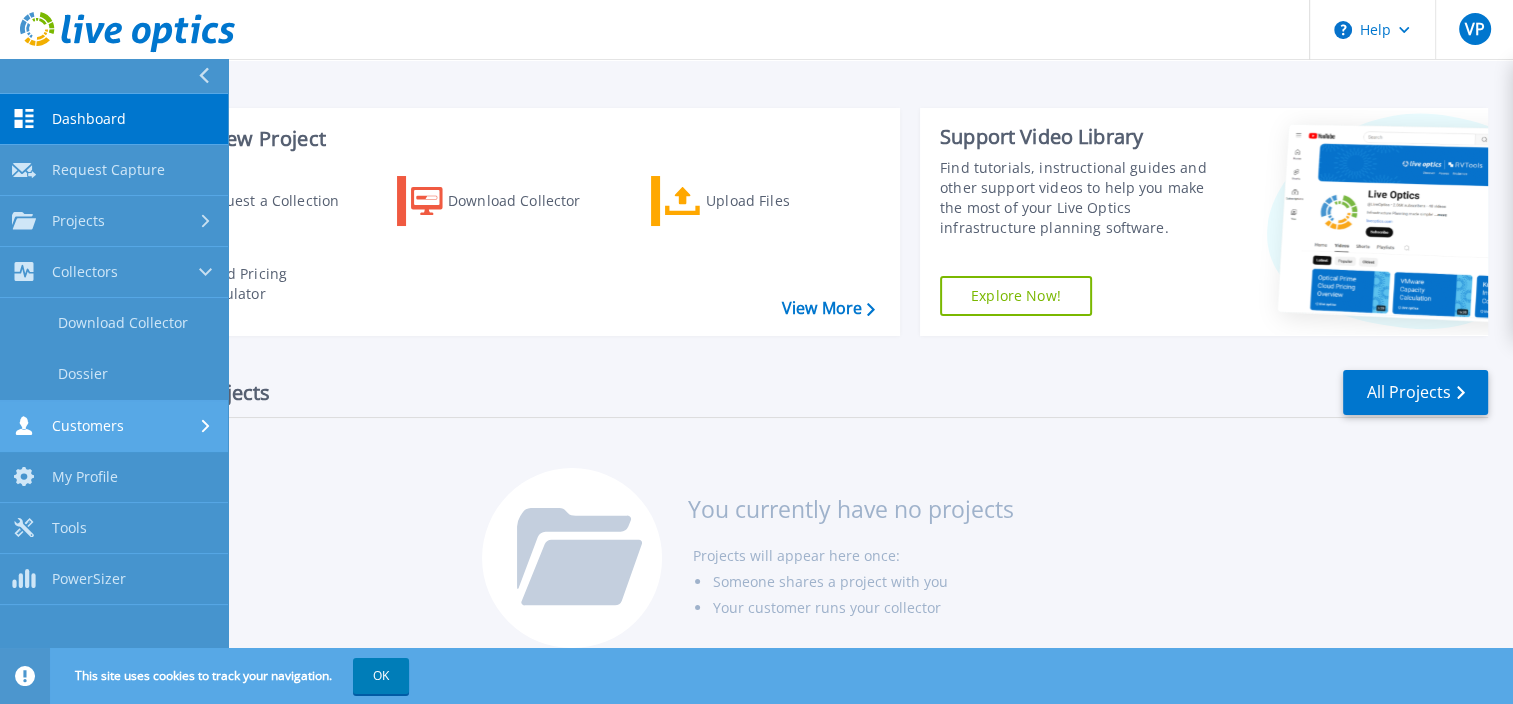 click on "Customers" at bounding box center [88, 426] 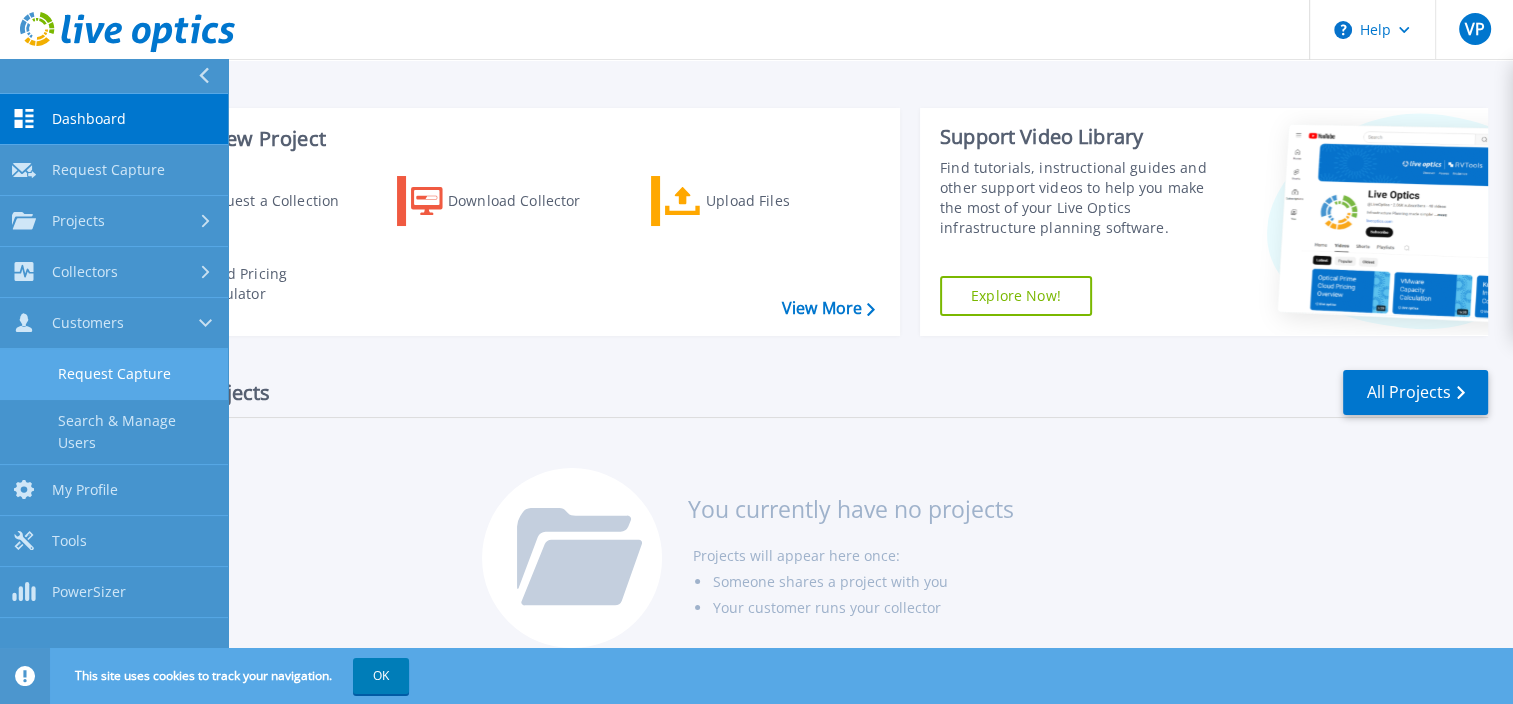 click on "Request Capture" at bounding box center [114, 374] 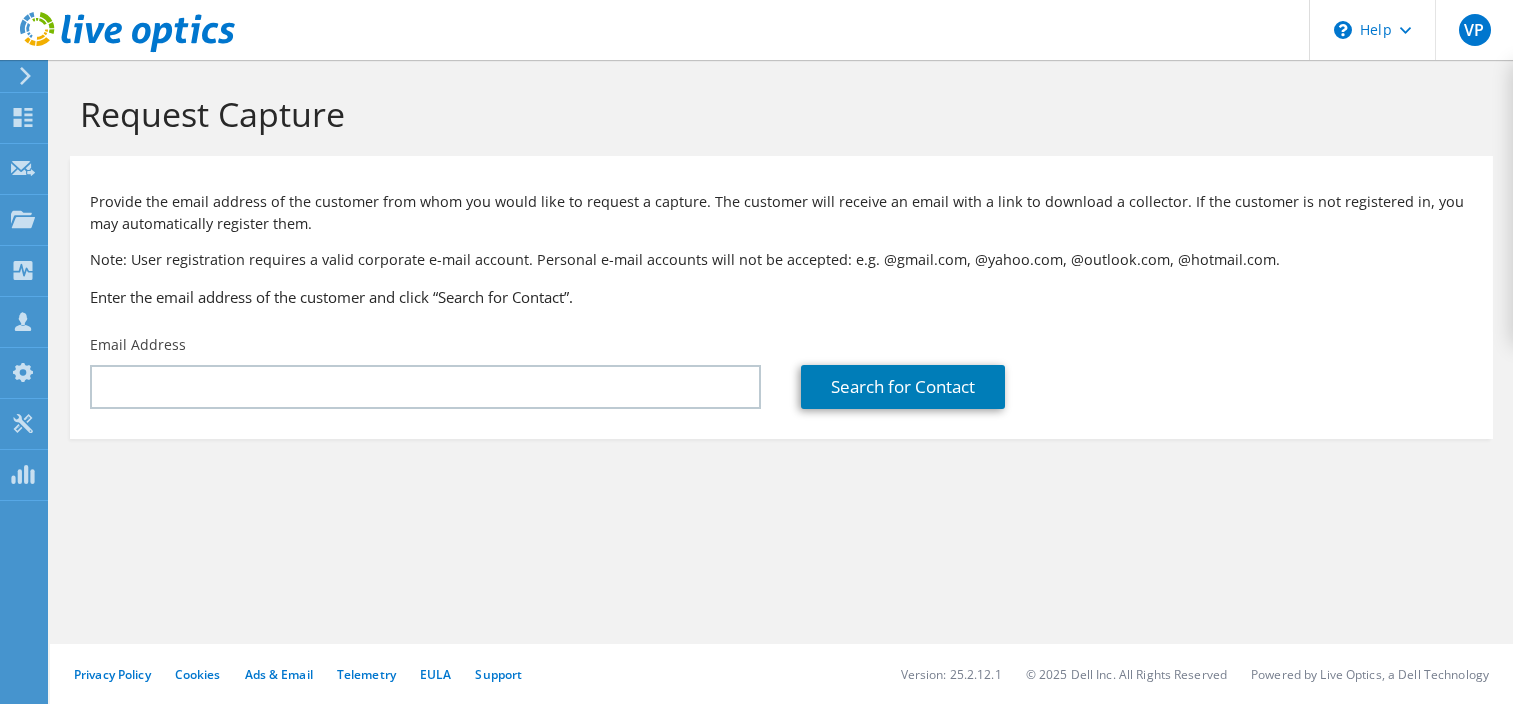 scroll, scrollTop: 0, scrollLeft: 0, axis: both 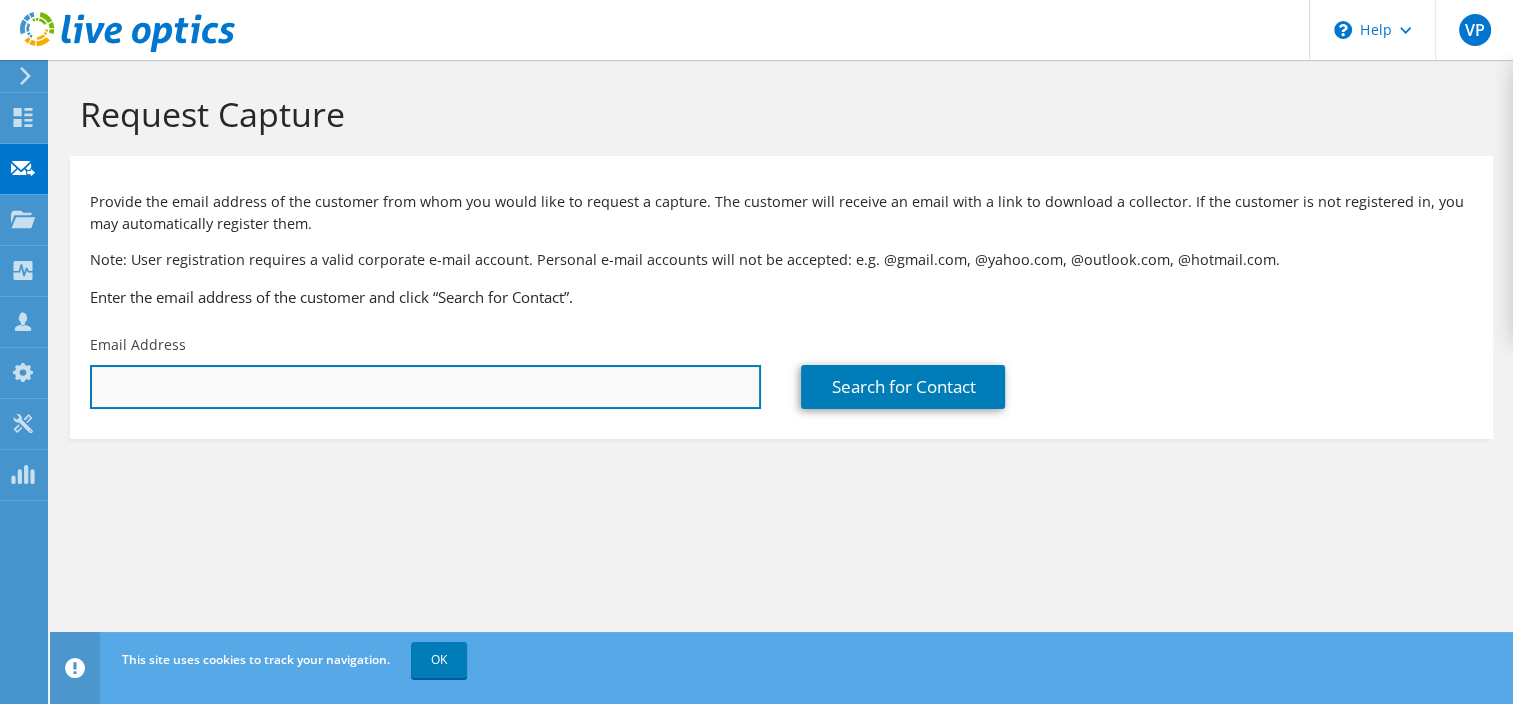 click at bounding box center [425, 387] 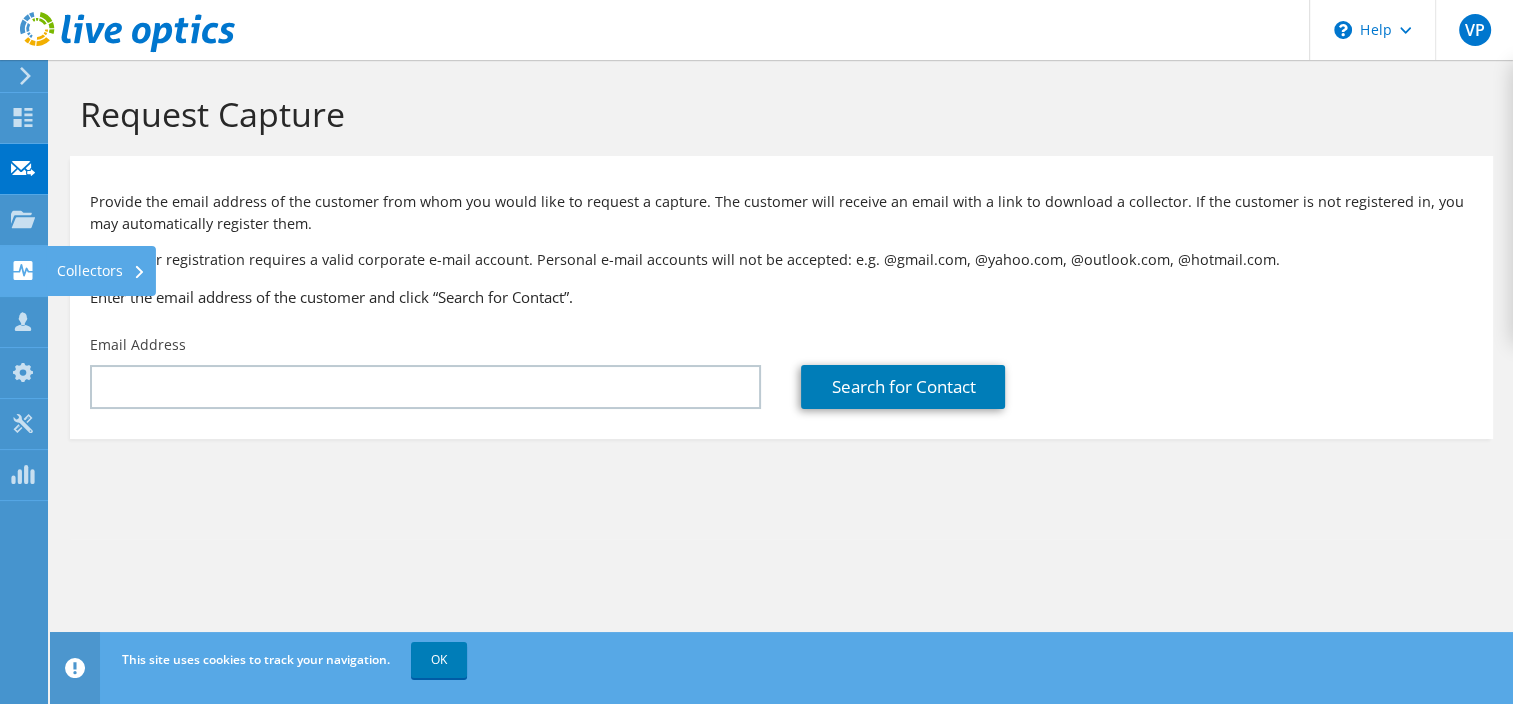 click 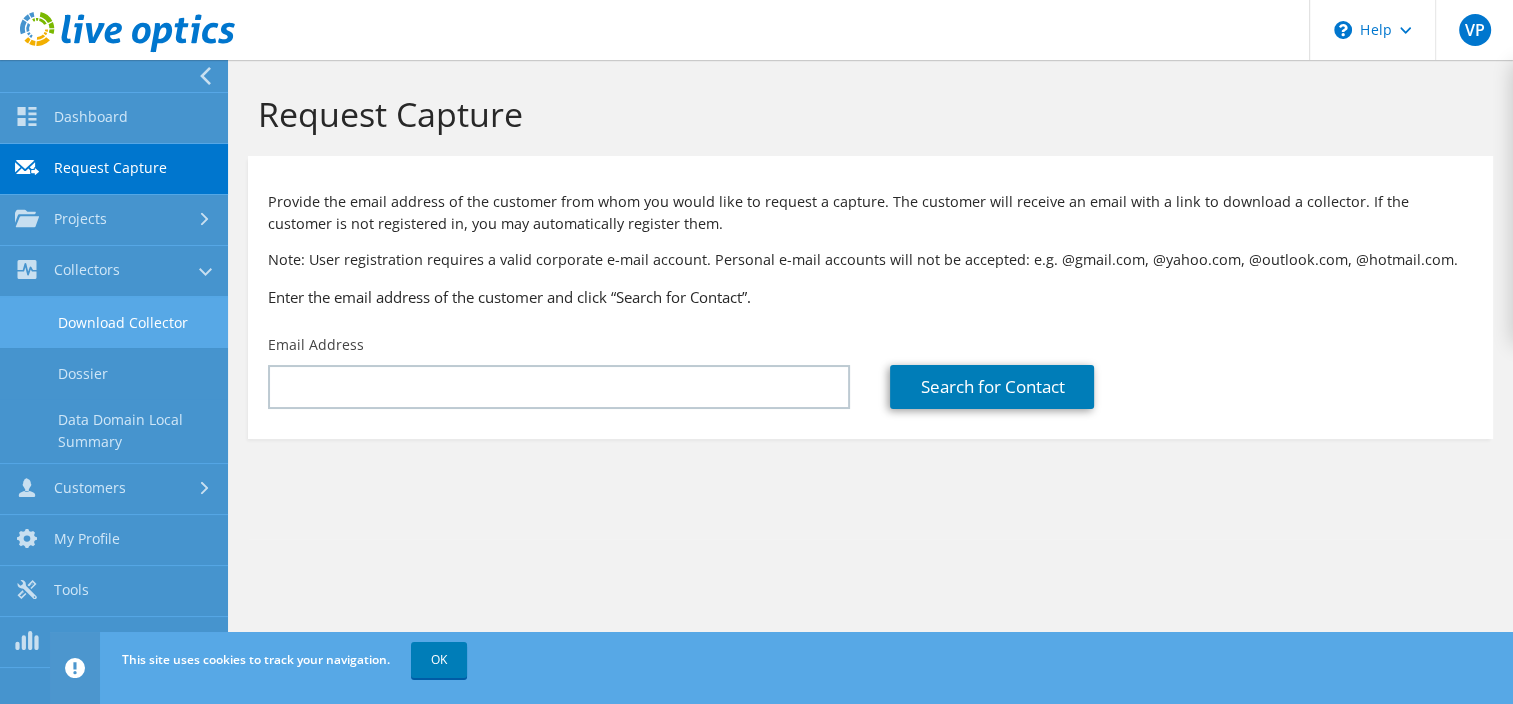 click on "Download Collector" at bounding box center (114, 322) 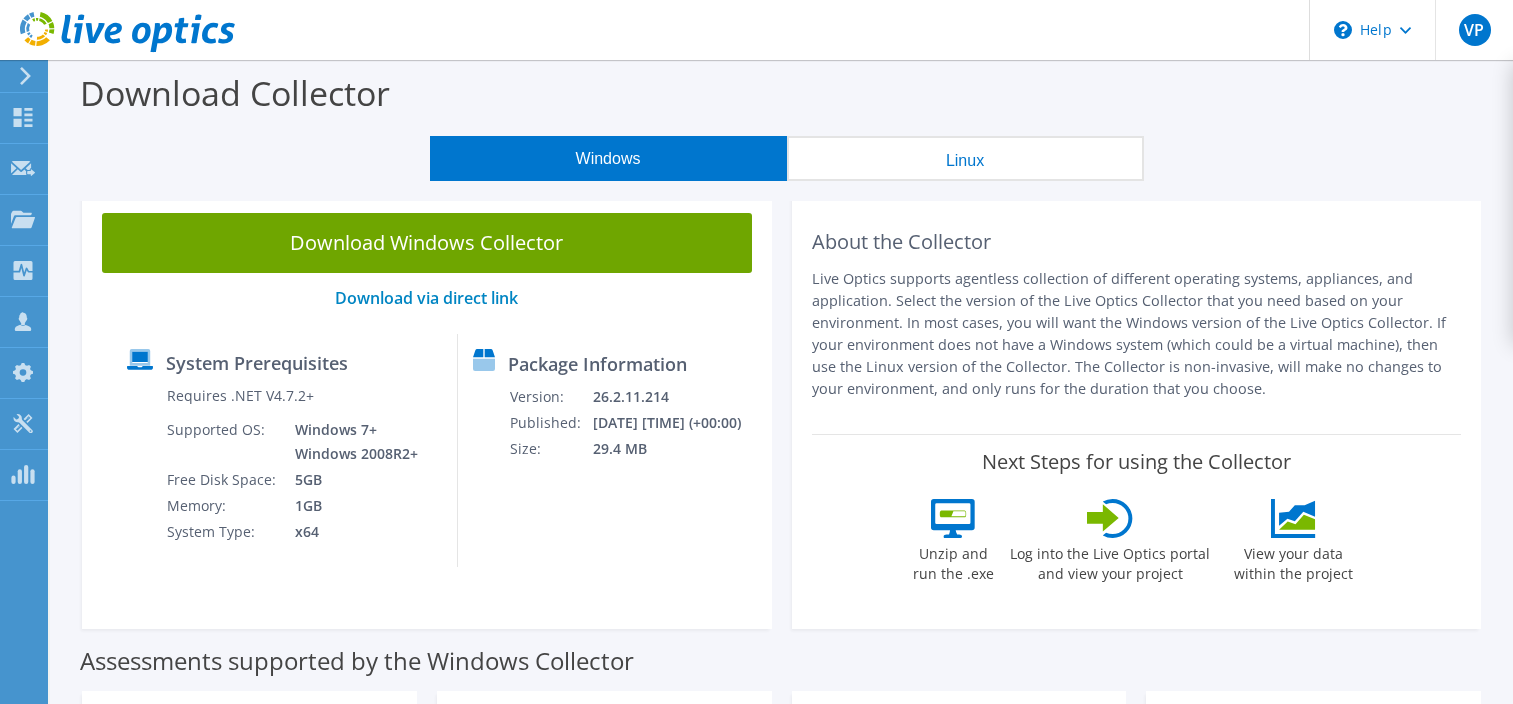 scroll, scrollTop: 0, scrollLeft: 0, axis: both 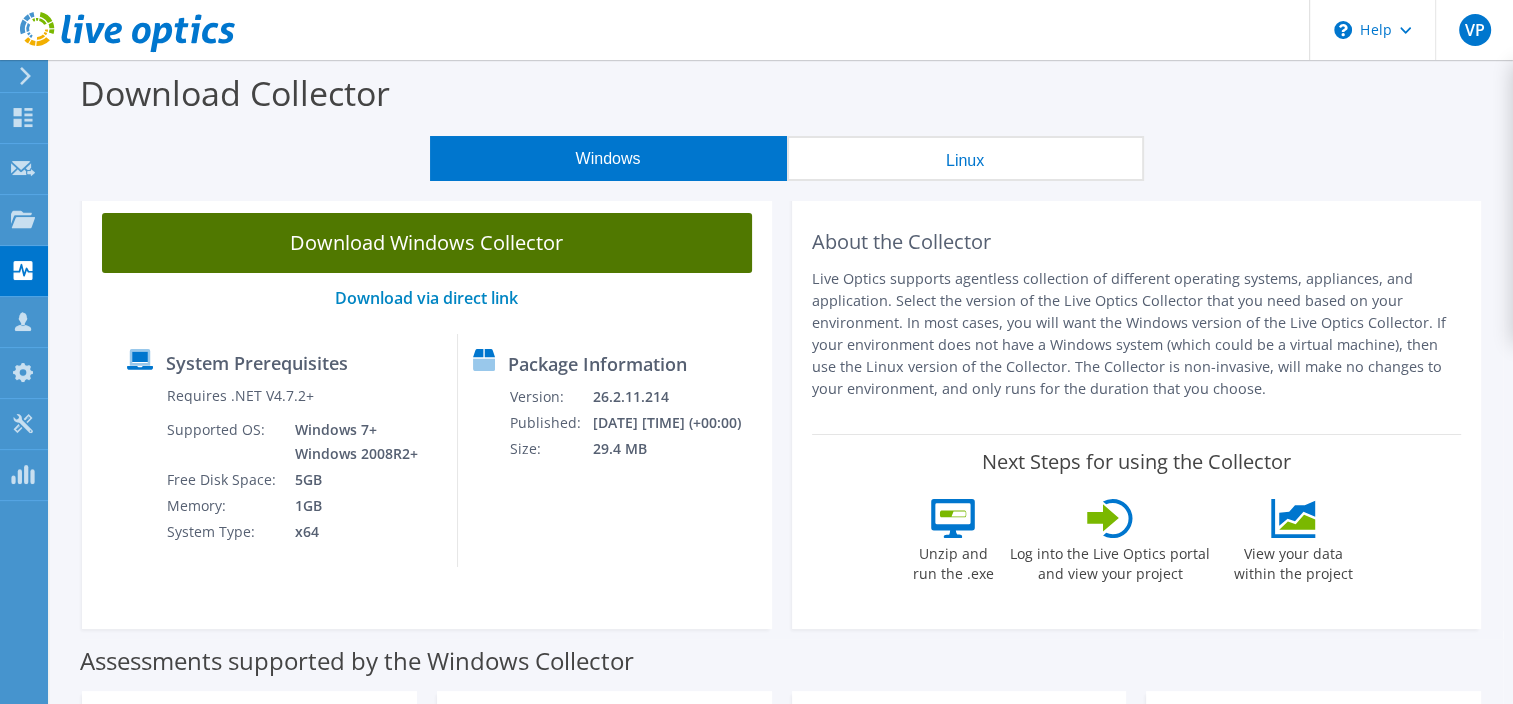 click on "Download Windows Collector" at bounding box center [427, 243] 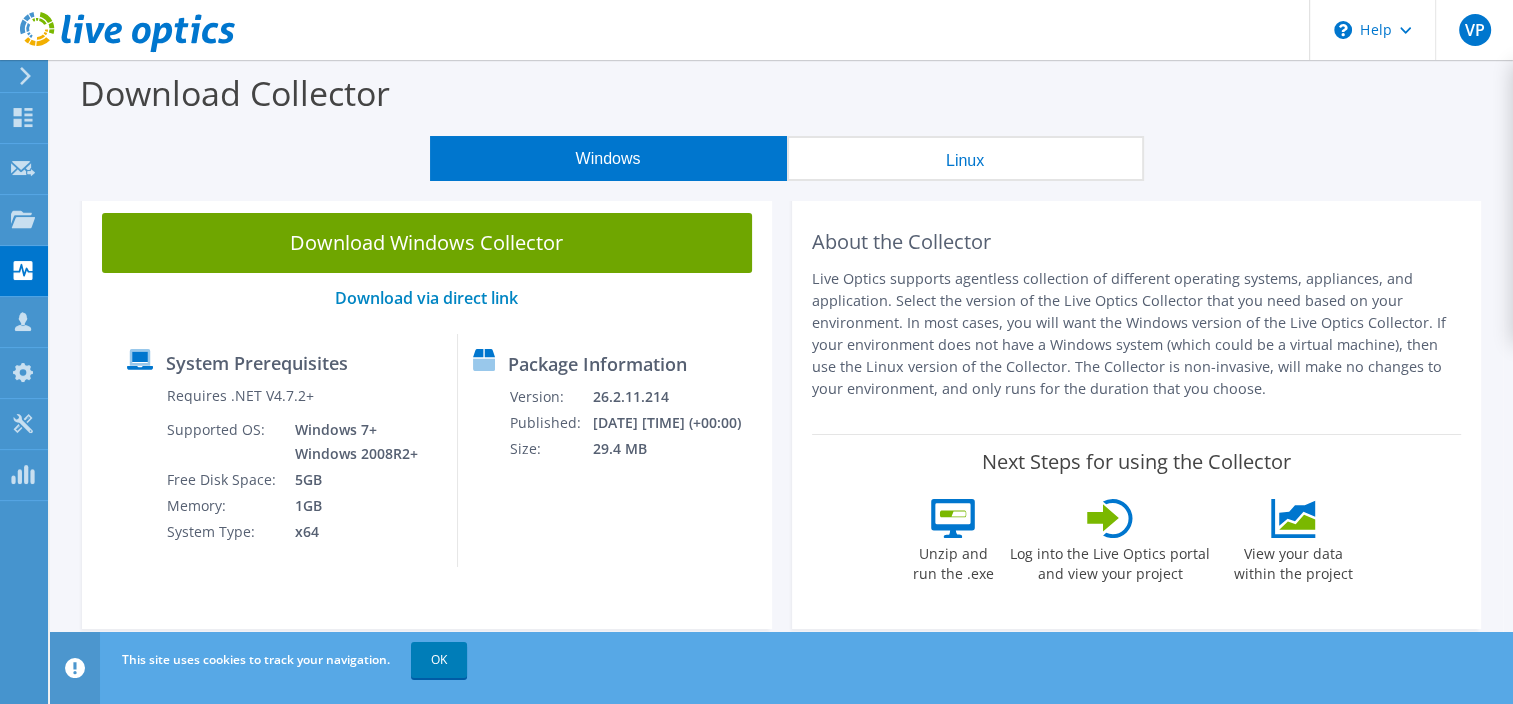 click on "Live Optics supports agentless collection of different operating systems, appliances, and application. Select the version of the Live Optics Collector that you need based on your environment. In most cases, you will want the Windows version of the Live Optics Collector. If your environment does not have a Windows system (which could be a virtual machine), then use the Linux version of the Collector. The Collector is non-invasive, will make no changes to your environment, and only runs for the duration that you choose." at bounding box center [1137, 334] 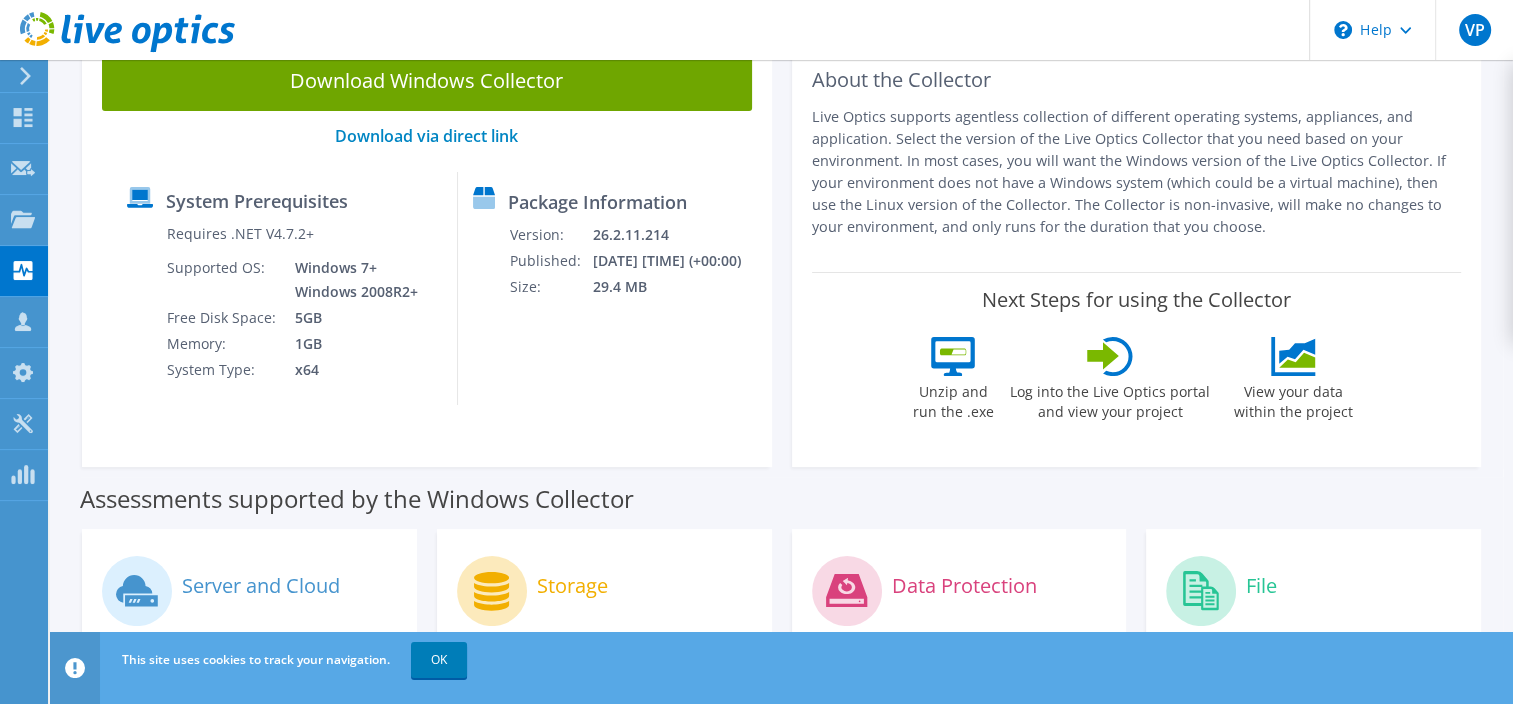 scroll, scrollTop: 159, scrollLeft: 0, axis: vertical 